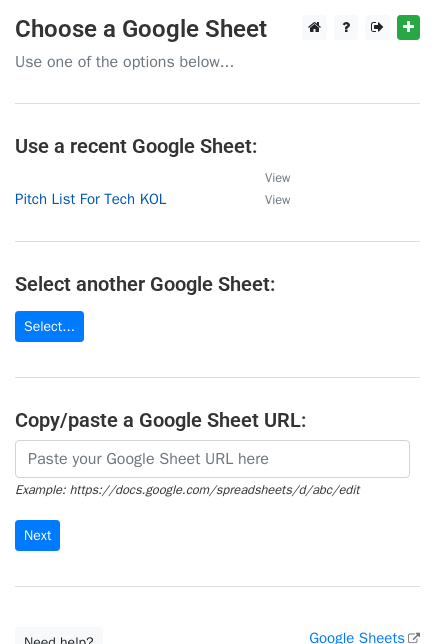 scroll, scrollTop: 0, scrollLeft: 0, axis: both 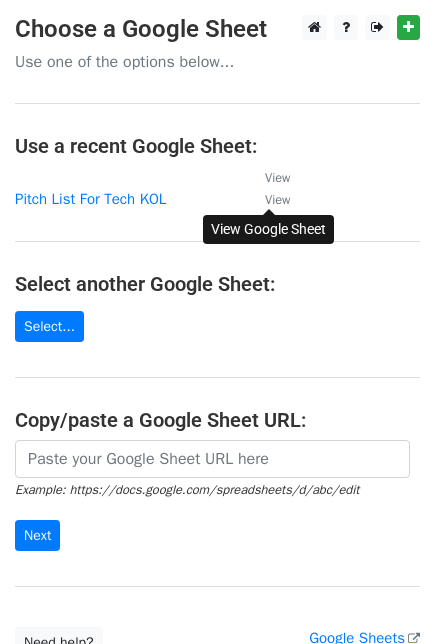 click on "View" at bounding box center (277, 200) 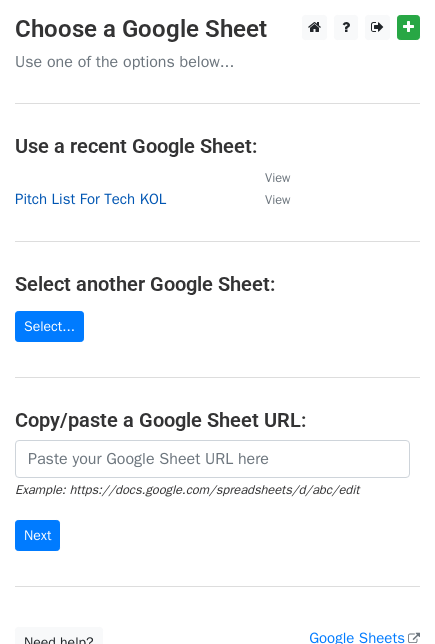 drag, startPoint x: 109, startPoint y: 198, endPoint x: 62, endPoint y: 196, distance: 47.042534 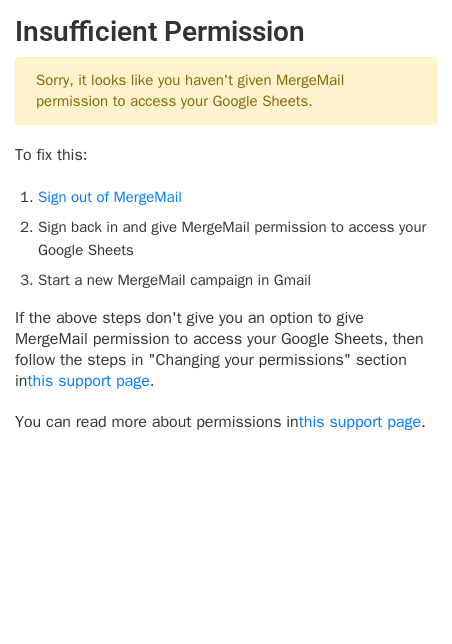 scroll, scrollTop: 0, scrollLeft: 0, axis: both 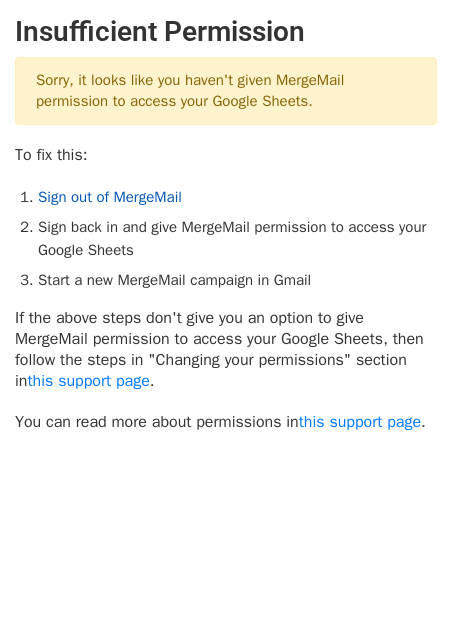 click on "Sign out of MergeMail" at bounding box center (110, 197) 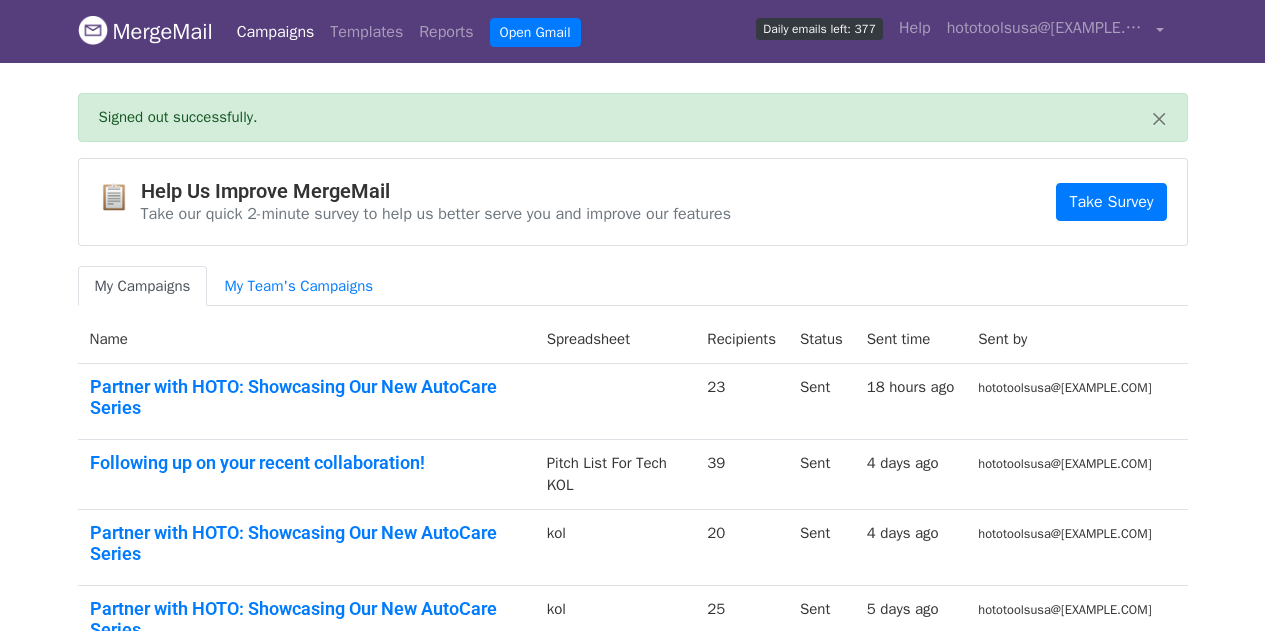 scroll, scrollTop: 0, scrollLeft: 0, axis: both 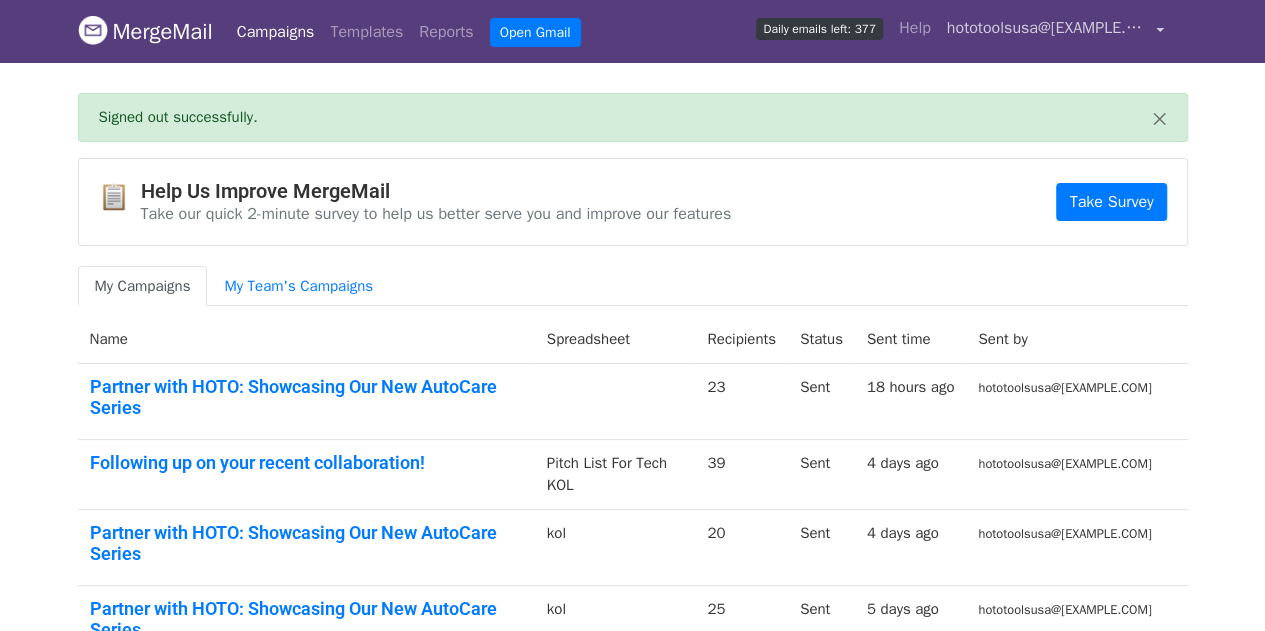 click on "hototoolsusa@gmail.com" at bounding box center [1055, 31] 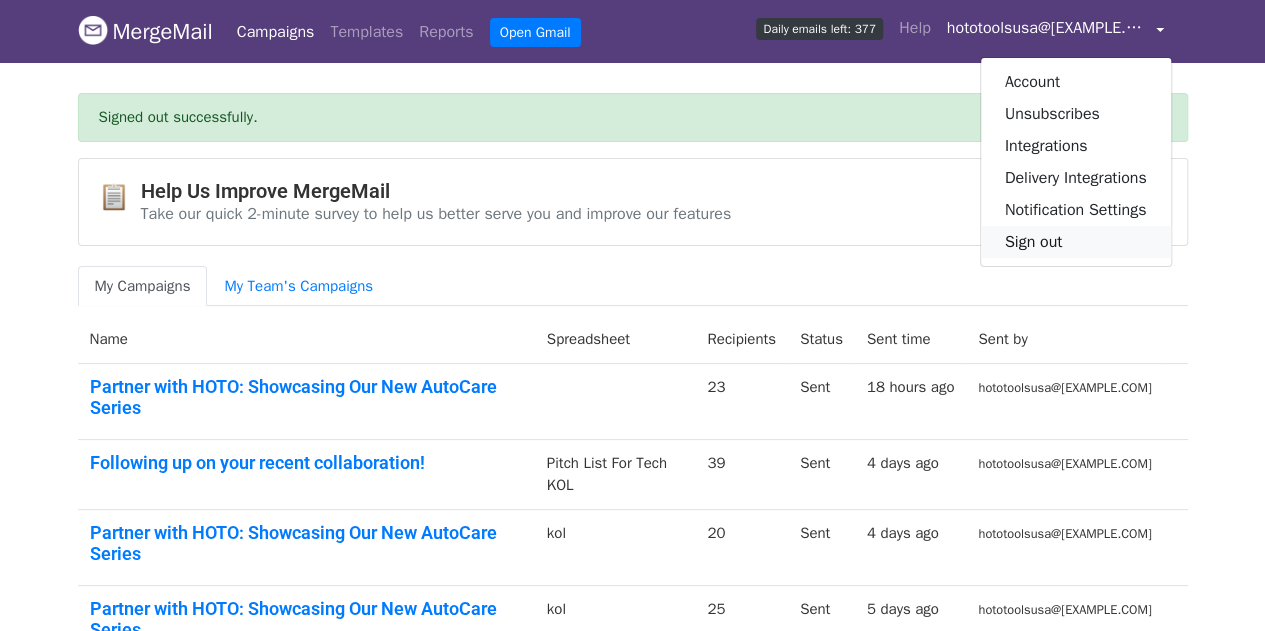 click on "Sign out" at bounding box center (1076, 242) 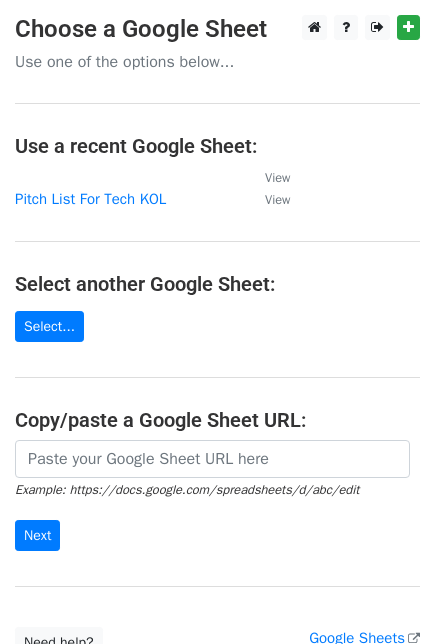 scroll, scrollTop: 0, scrollLeft: 0, axis: both 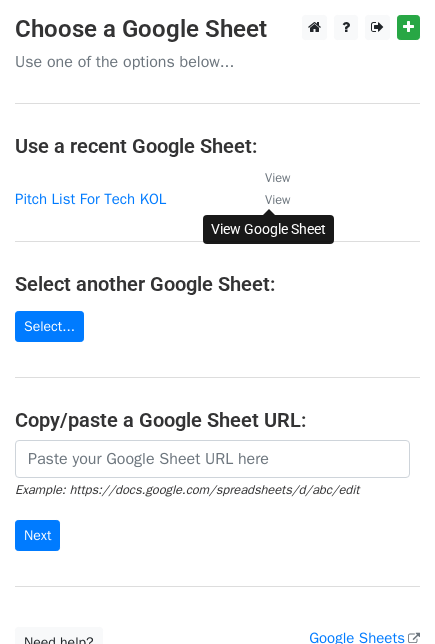 click on "View" at bounding box center (277, 200) 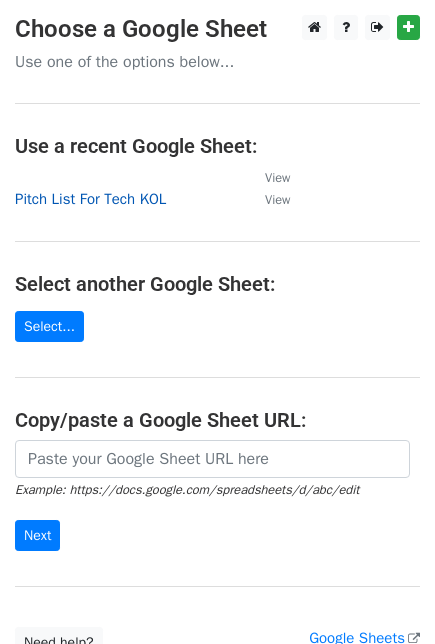 click on "Pitch List For Tech KOL" at bounding box center [90, 199] 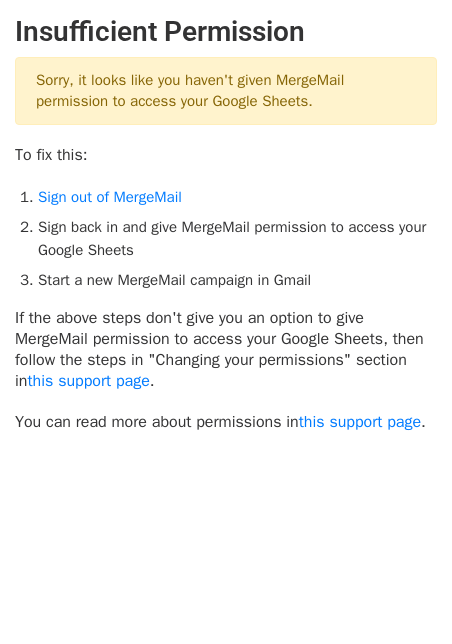 scroll, scrollTop: 0, scrollLeft: 0, axis: both 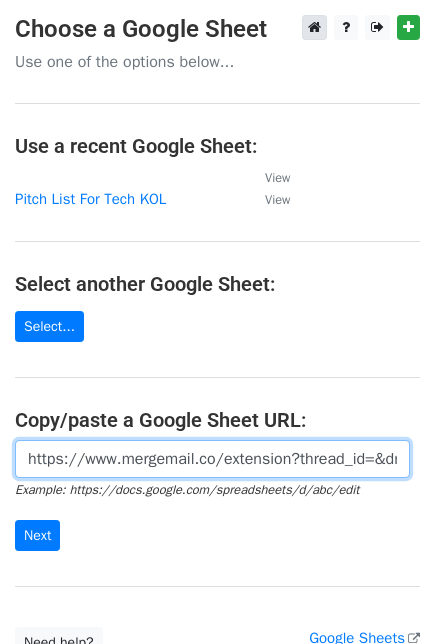 type on "https://www.mergemail.co/extension?thread_id=&draft_id=&user_email=hototoolsusa%40gmail.com#" 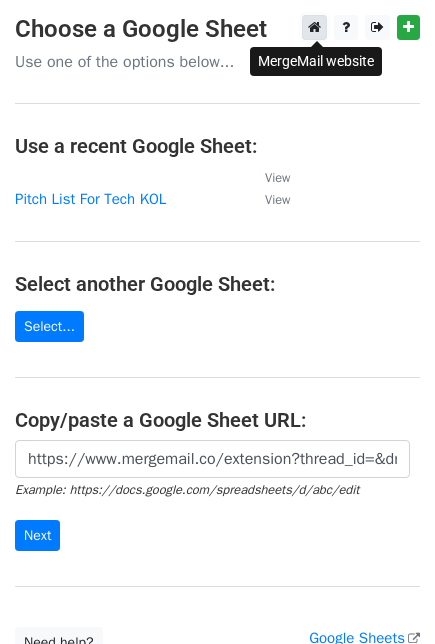 click at bounding box center [314, 27] 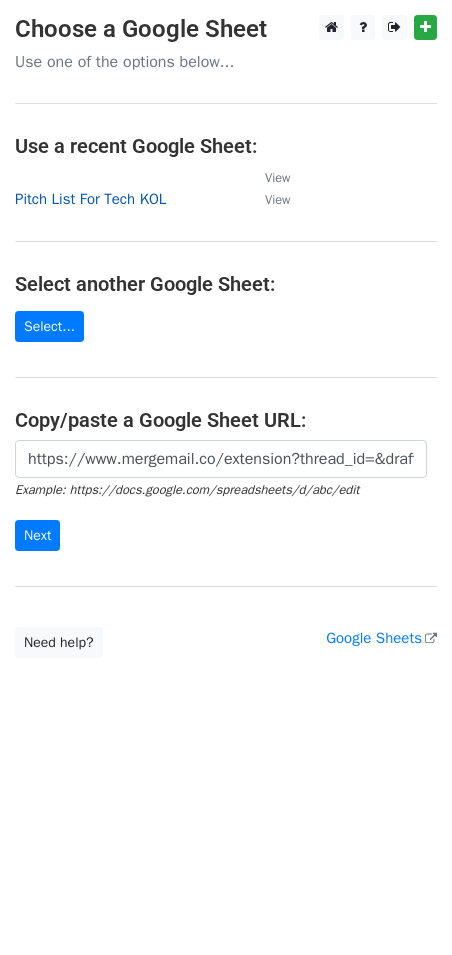 click on "Pitch List For Tech KOL" at bounding box center (90, 199) 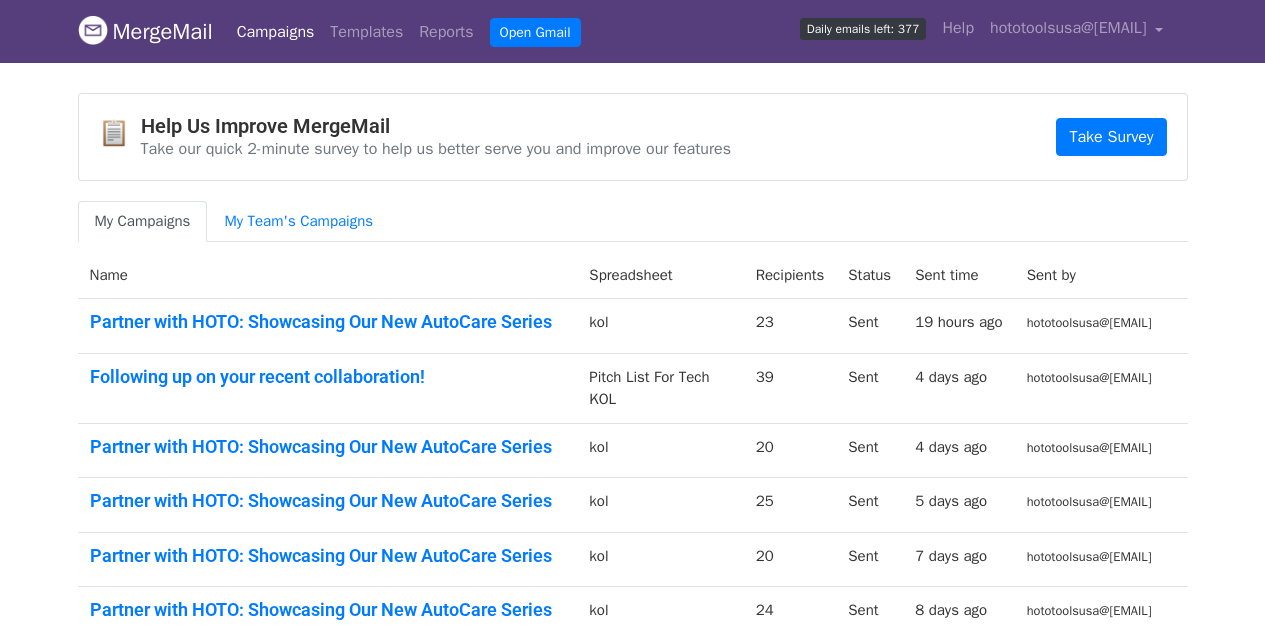 scroll, scrollTop: 0, scrollLeft: 0, axis: both 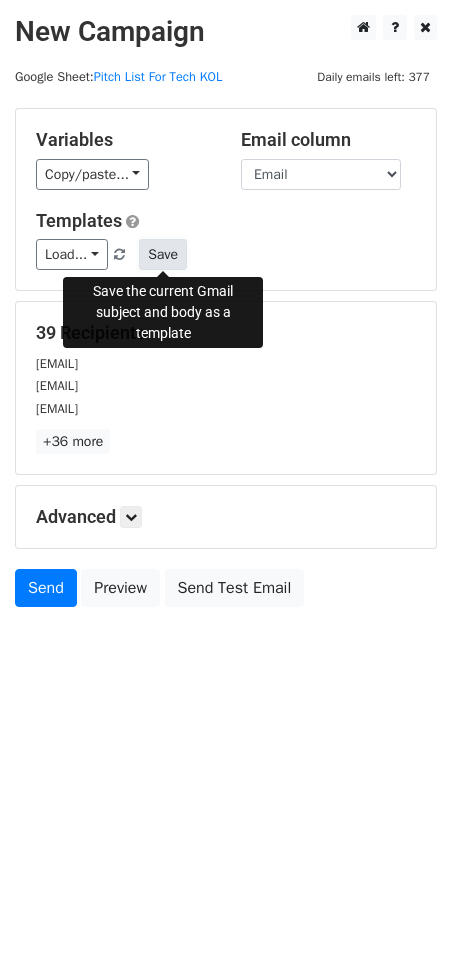 click on "Save" at bounding box center [163, 254] 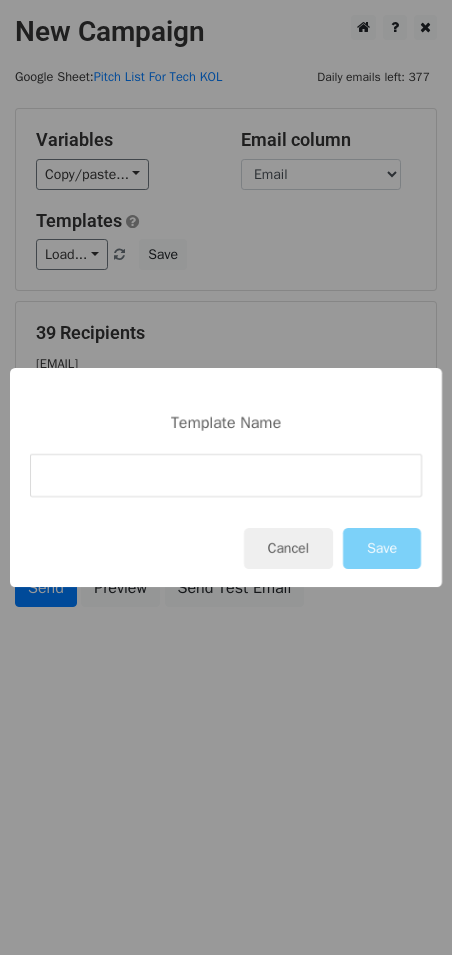 click at bounding box center (226, 475) 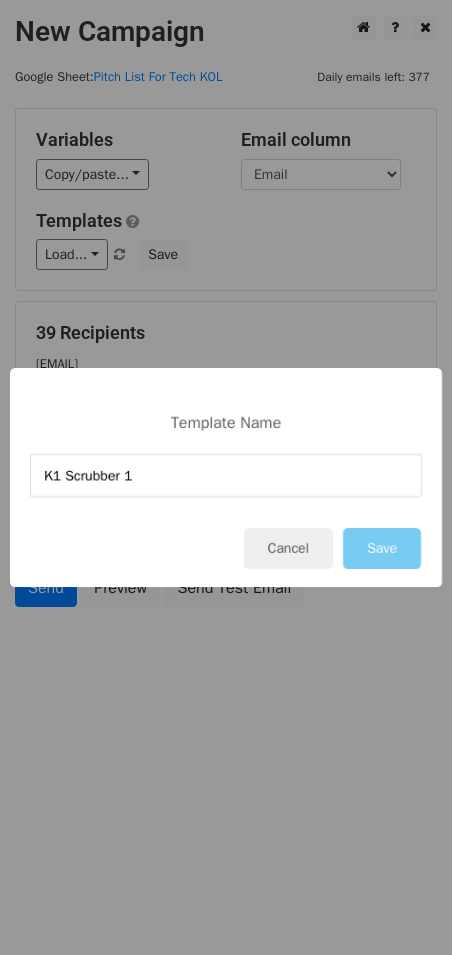 type on "K1 Scrubber 1" 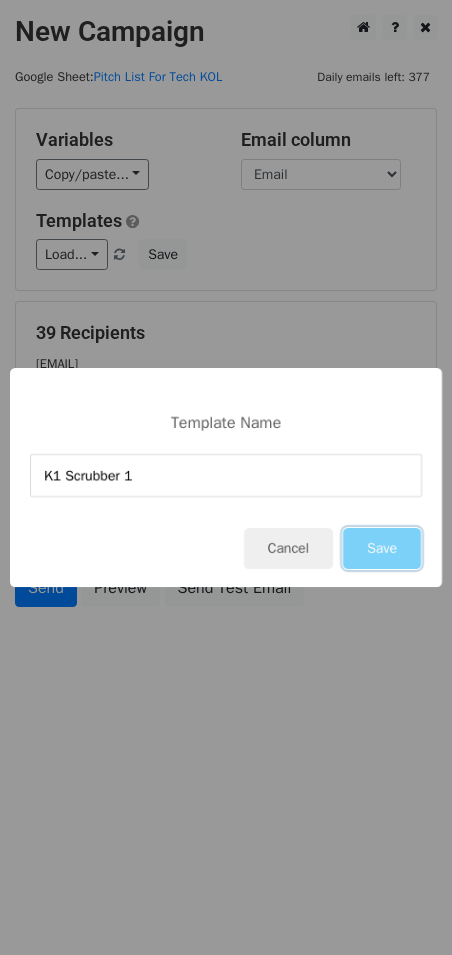 click on "Save" at bounding box center (382, 548) 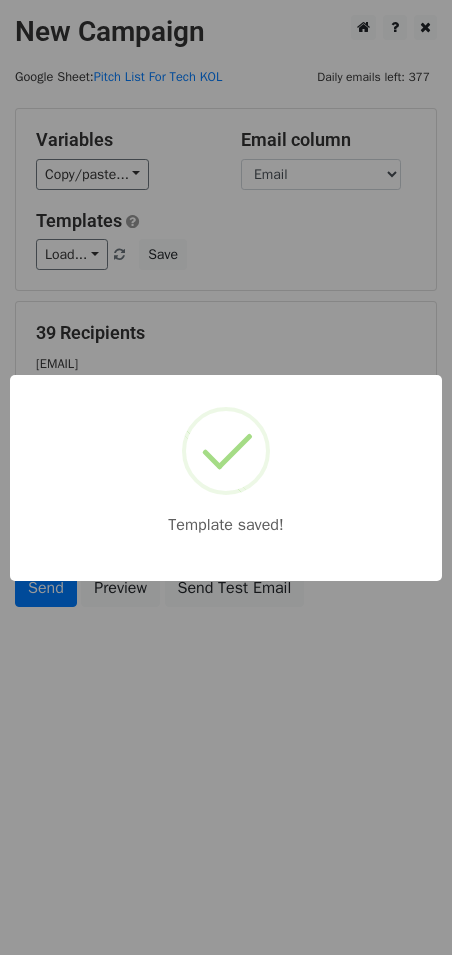 click on "Template saved!" at bounding box center [226, 477] 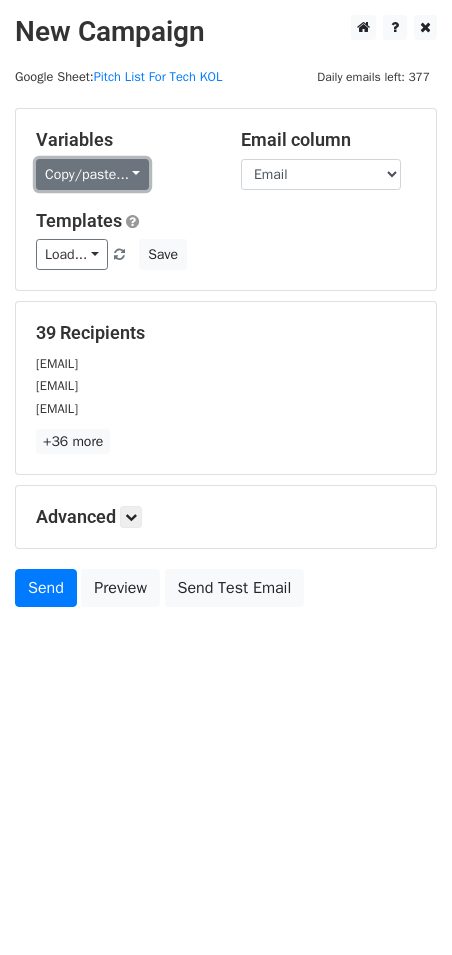 click on "Copy/paste..." at bounding box center (92, 174) 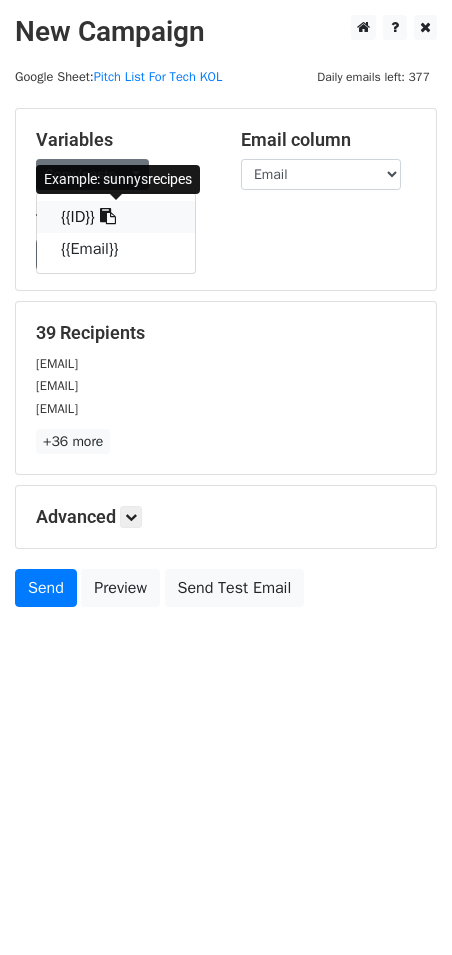 drag, startPoint x: 117, startPoint y: 214, endPoint x: 106, endPoint y: 217, distance: 11.401754 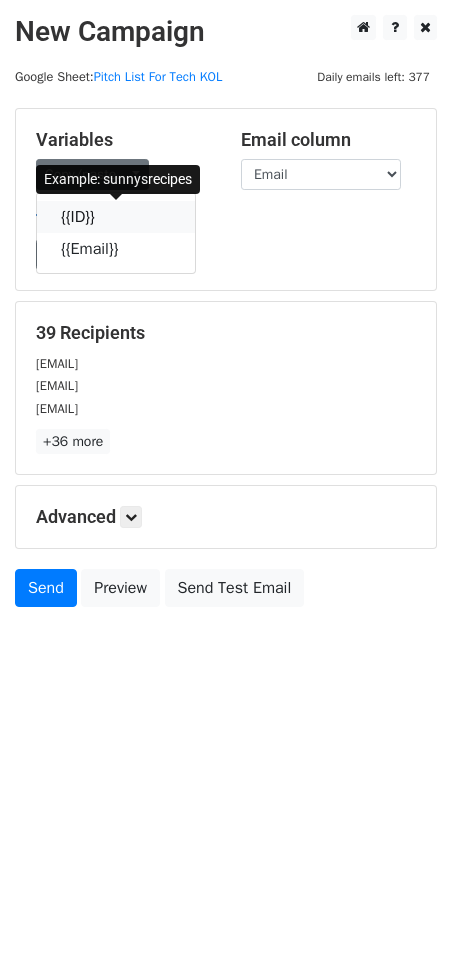 click at bounding box center (108, 216) 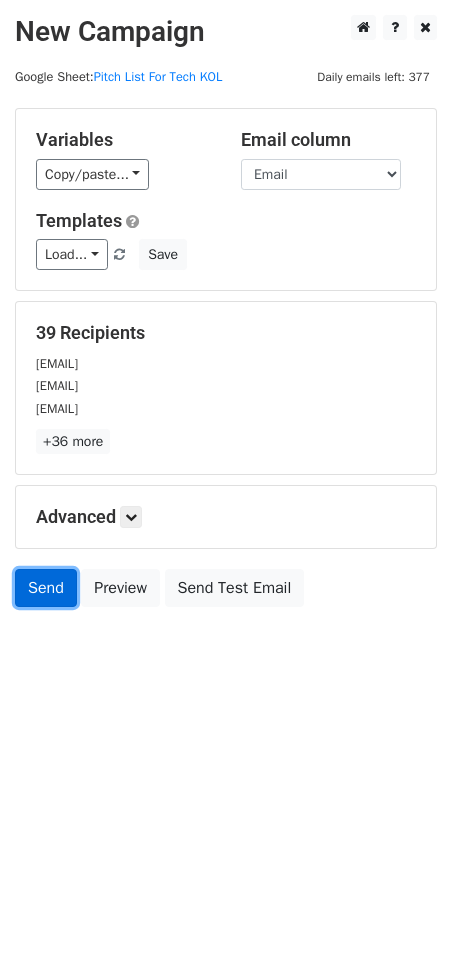 click on "Send" at bounding box center (46, 588) 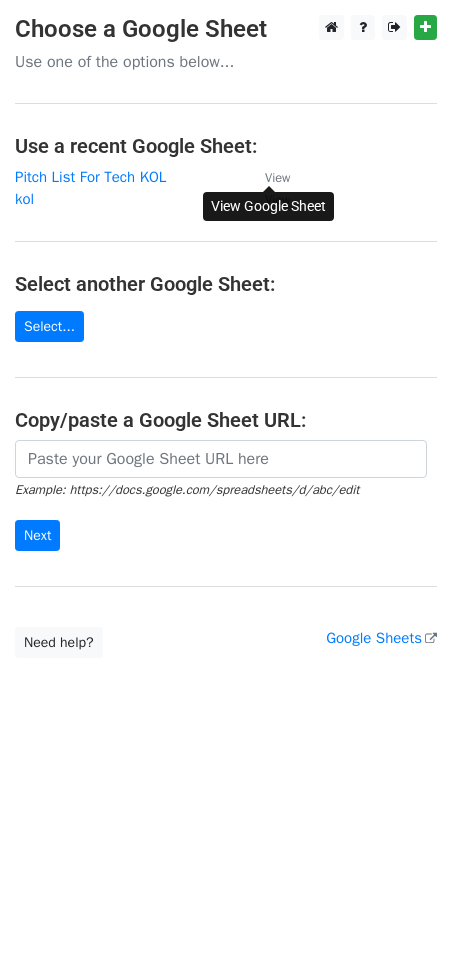 scroll, scrollTop: 0, scrollLeft: 0, axis: both 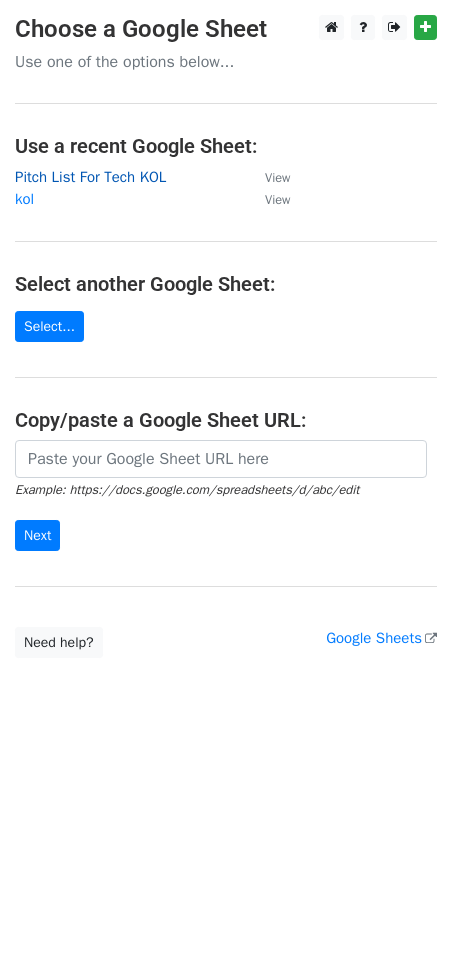 click on "Pitch List For Tech KOL" at bounding box center (90, 177) 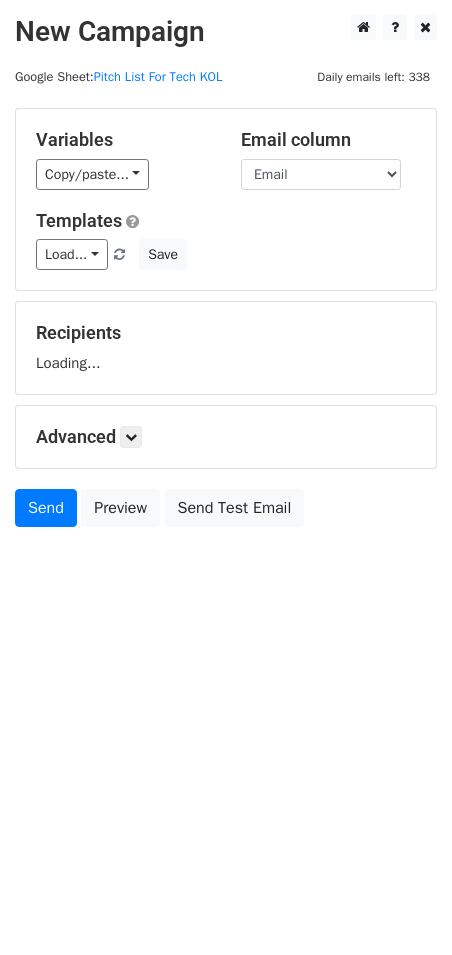 scroll, scrollTop: 0, scrollLeft: 0, axis: both 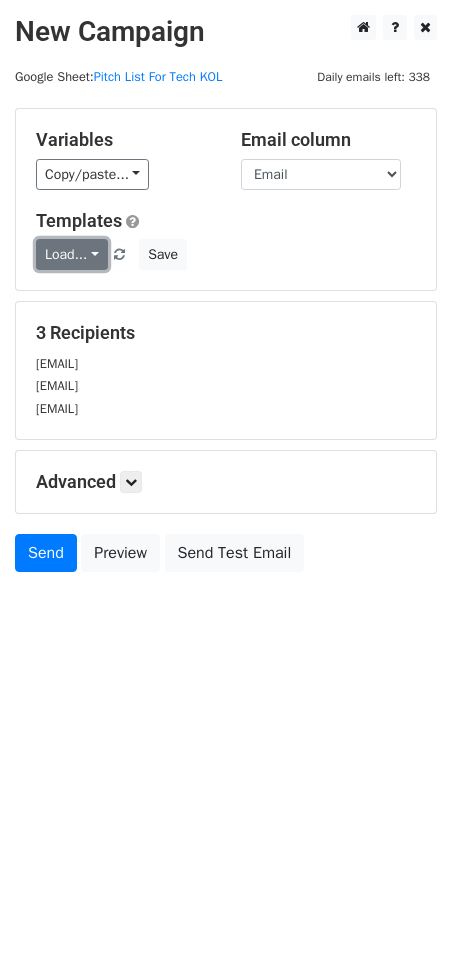 click on "Load..." at bounding box center (72, 254) 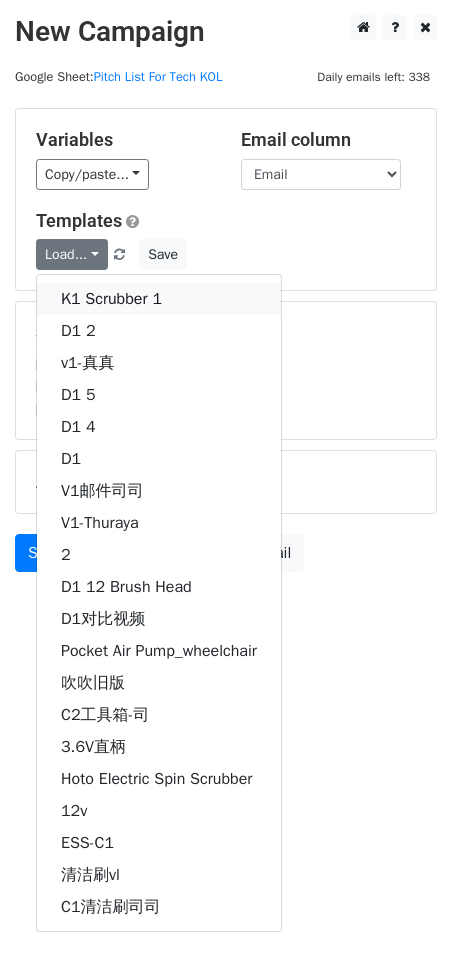 click on "K1 Scrubber 1" at bounding box center [159, 299] 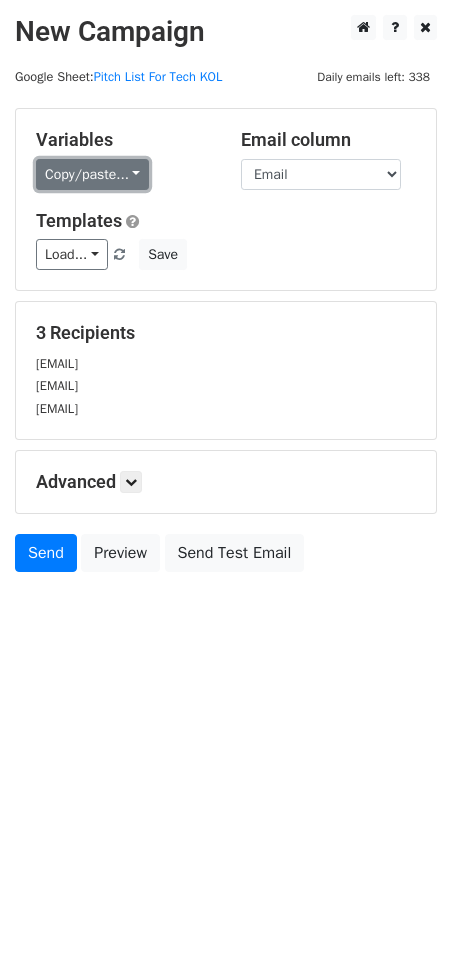 click on "Copy/paste..." at bounding box center [92, 174] 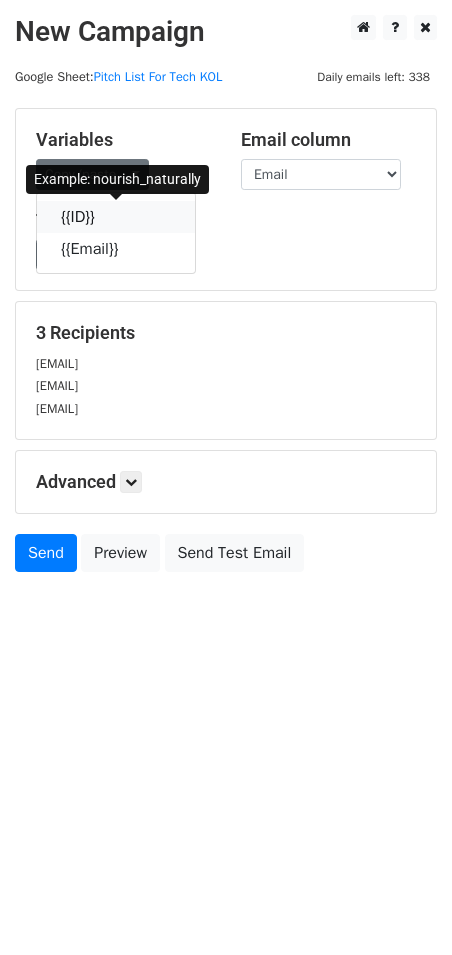 drag, startPoint x: 117, startPoint y: 218, endPoint x: 21, endPoint y: 280, distance: 114.28036 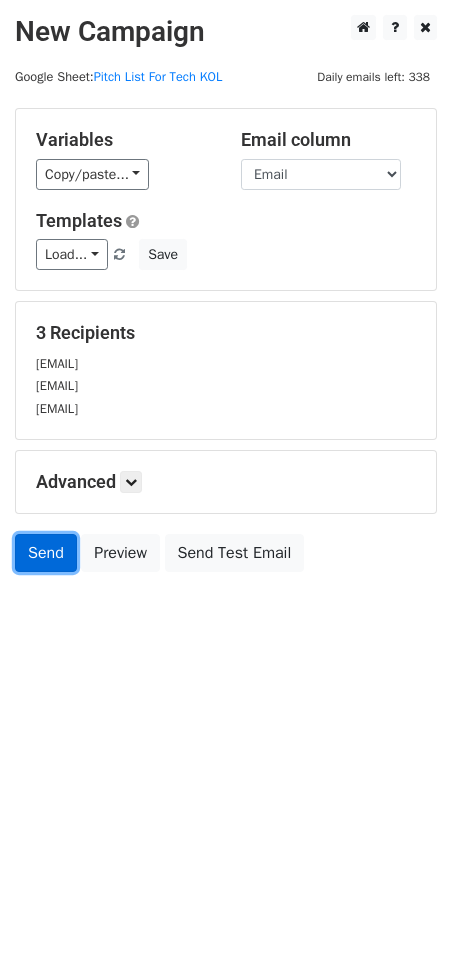 drag, startPoint x: 22, startPoint y: 533, endPoint x: 41, endPoint y: 536, distance: 19.235384 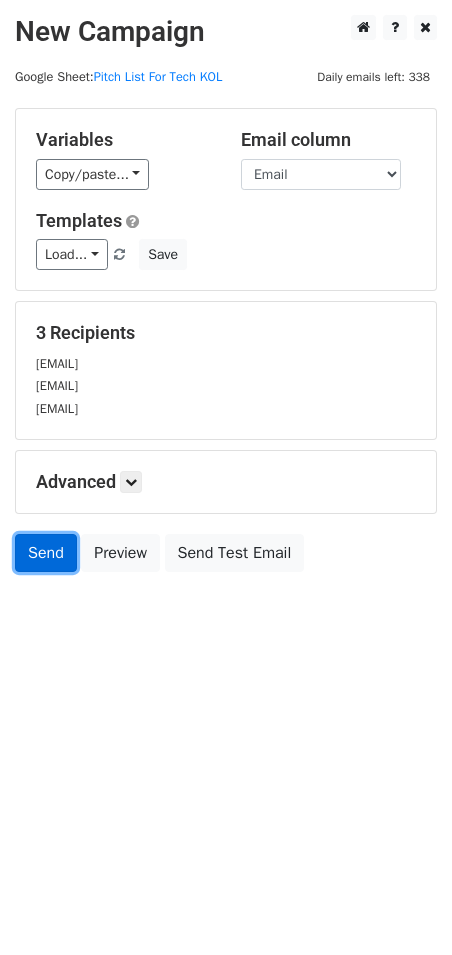 click on "Send" at bounding box center (46, 553) 